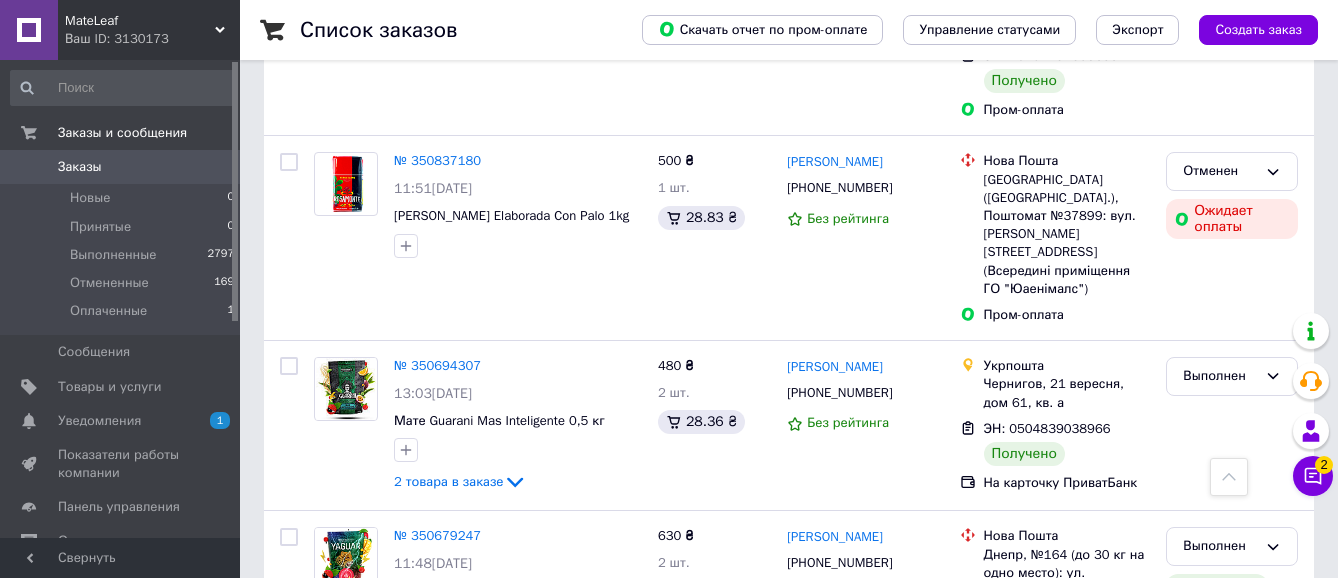 scroll, scrollTop: 0, scrollLeft: 0, axis: both 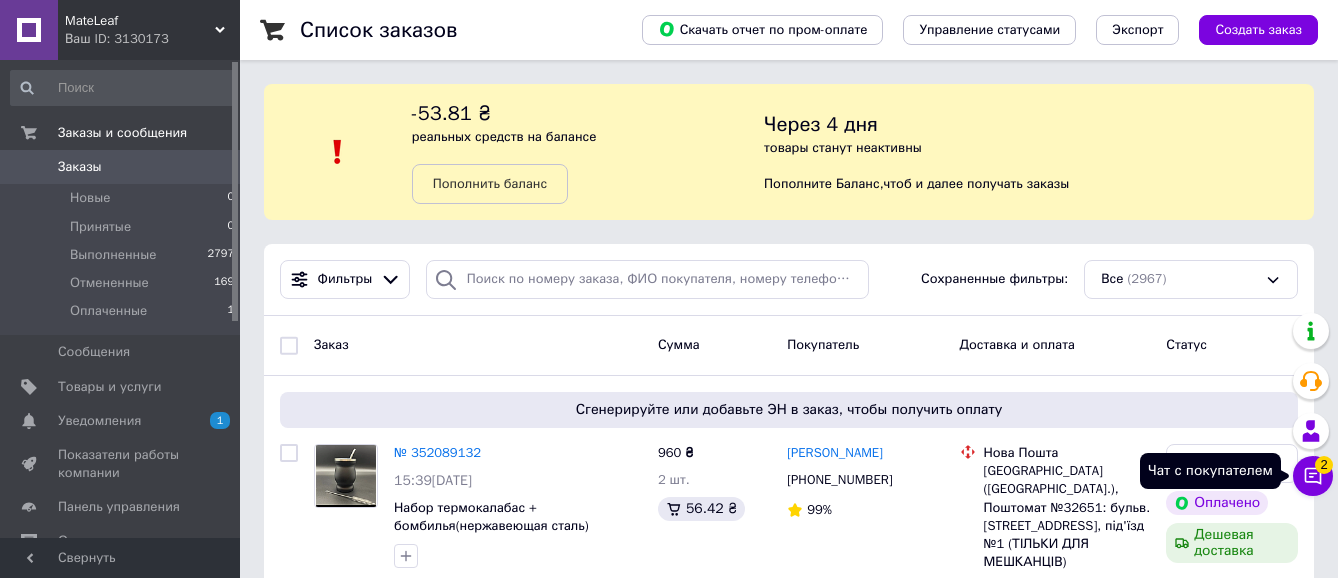 click on "2" at bounding box center [1324, 465] 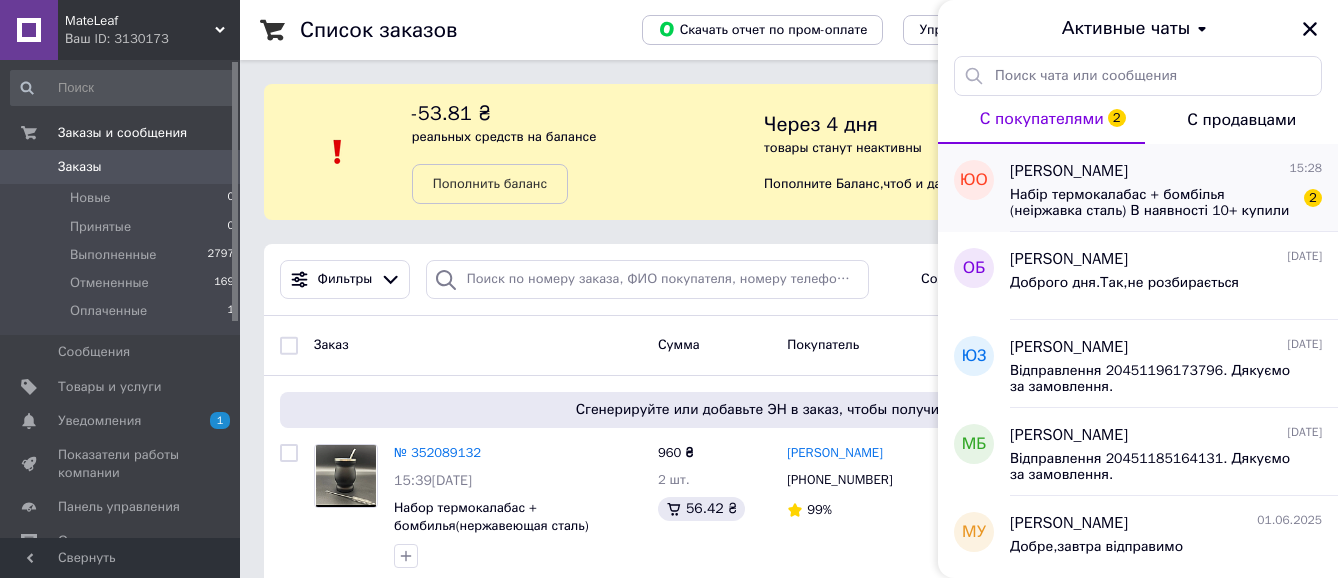 click on "Набір термокалабас + бомбілья (неіржавка сталь)
В наявності
10+ купили
675 ₴" at bounding box center (1152, 203) 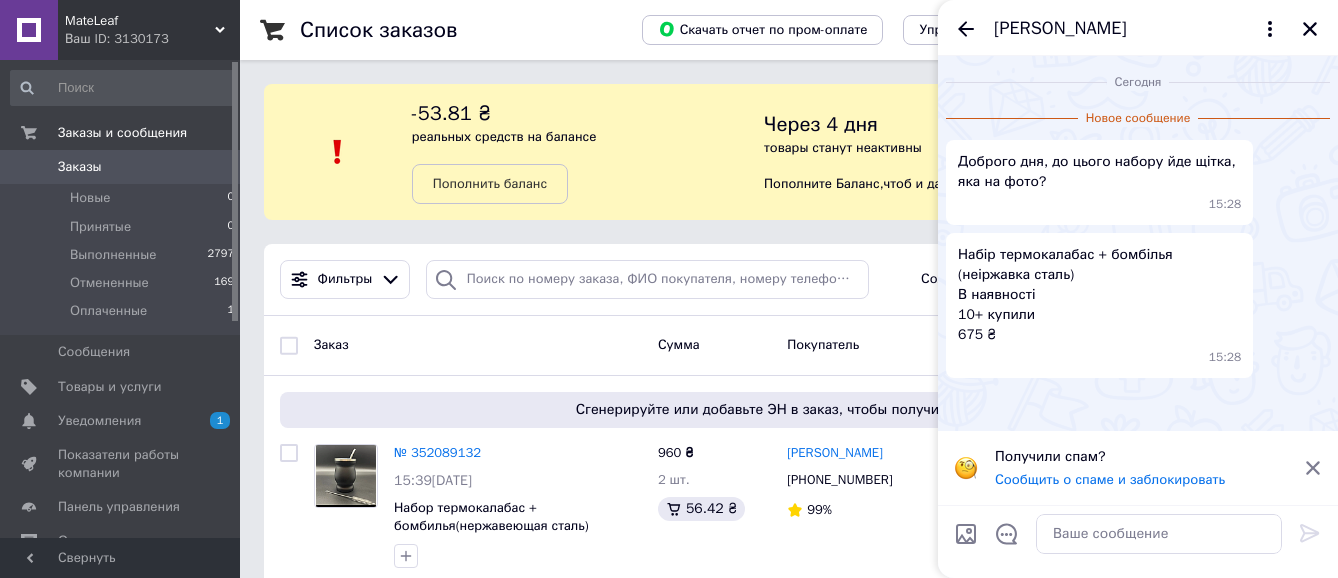 scroll, scrollTop: 75, scrollLeft: 0, axis: vertical 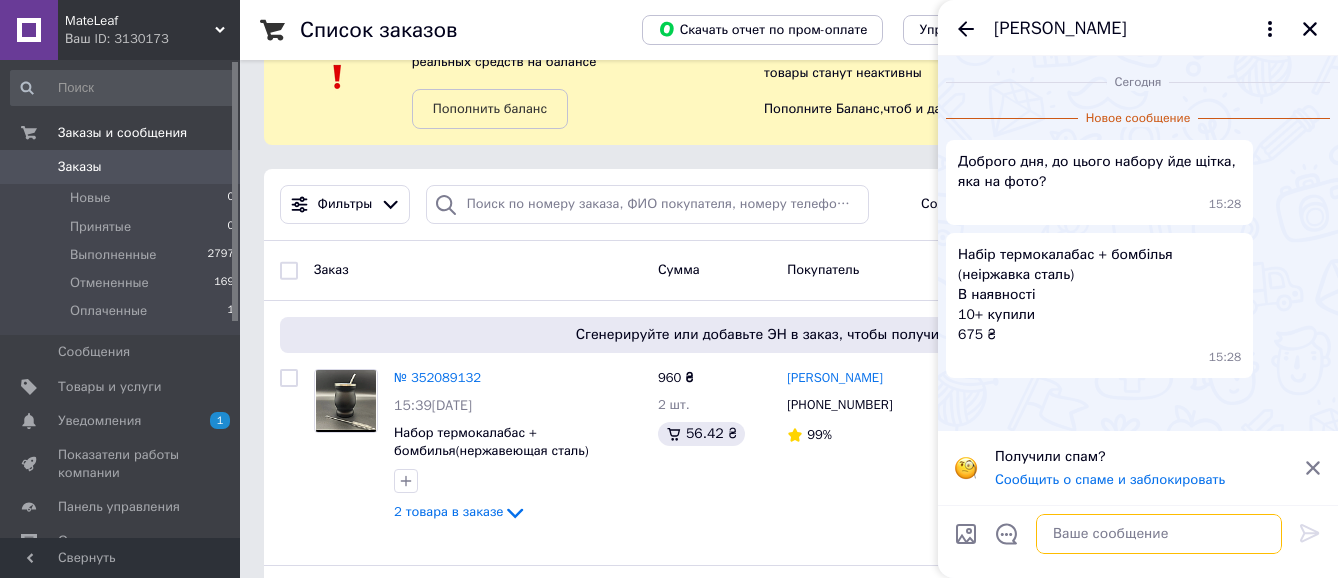 click at bounding box center (1159, 534) 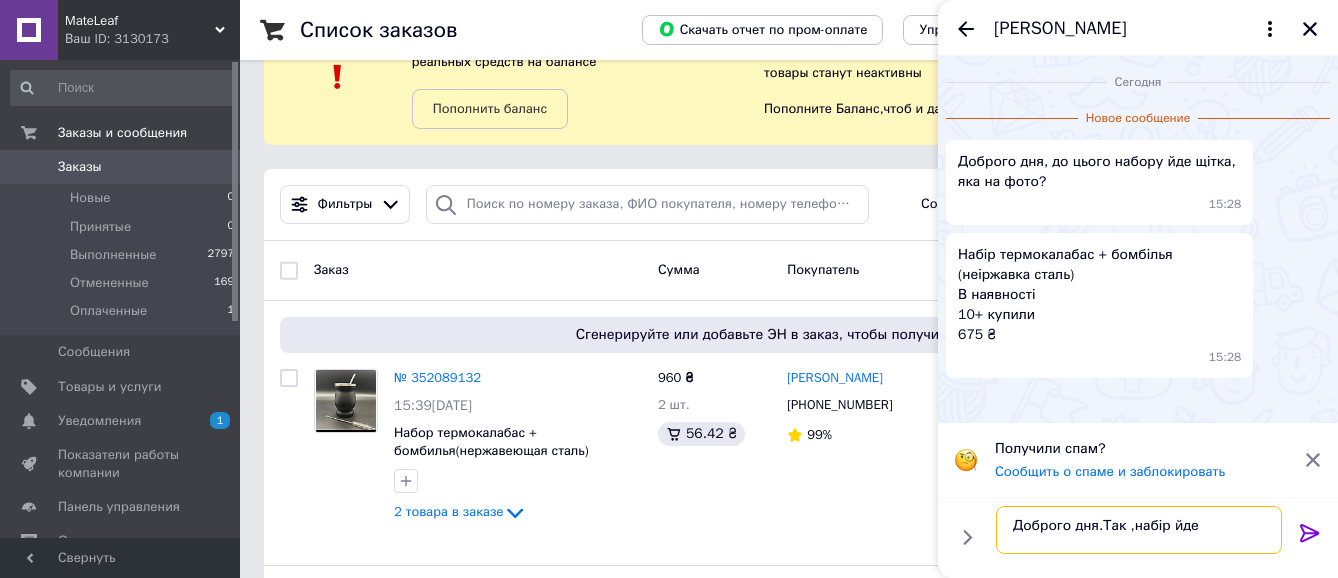 scroll, scrollTop: 2, scrollLeft: 0, axis: vertical 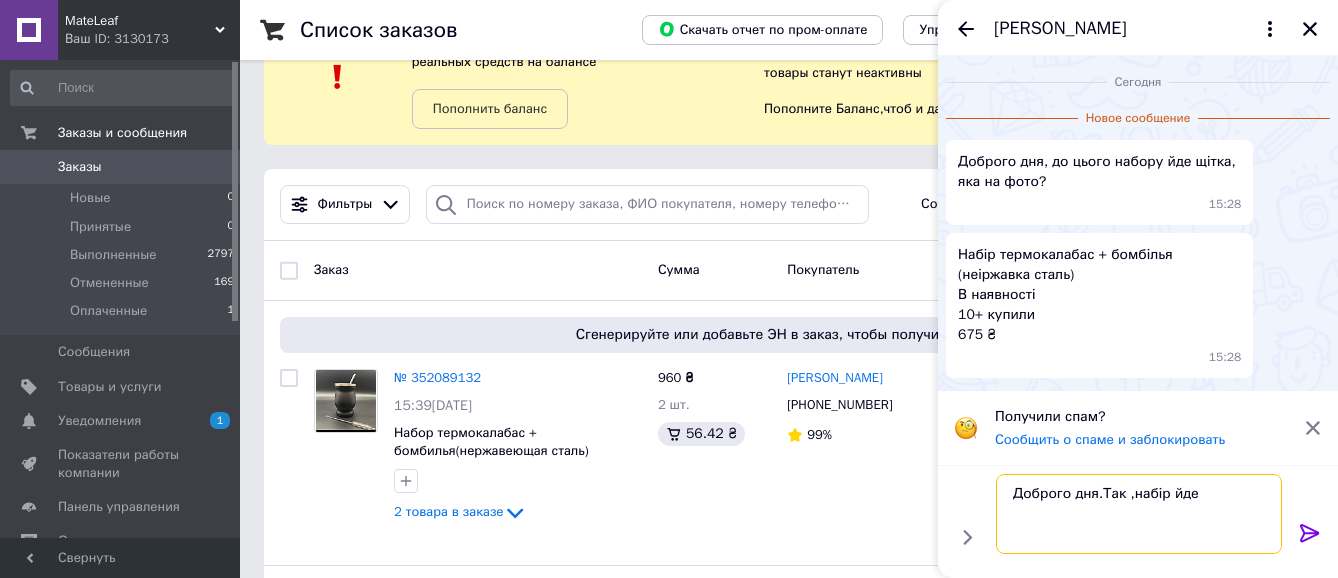 click on "Доброго дня.Так ,набір йде" at bounding box center [1139, 514] 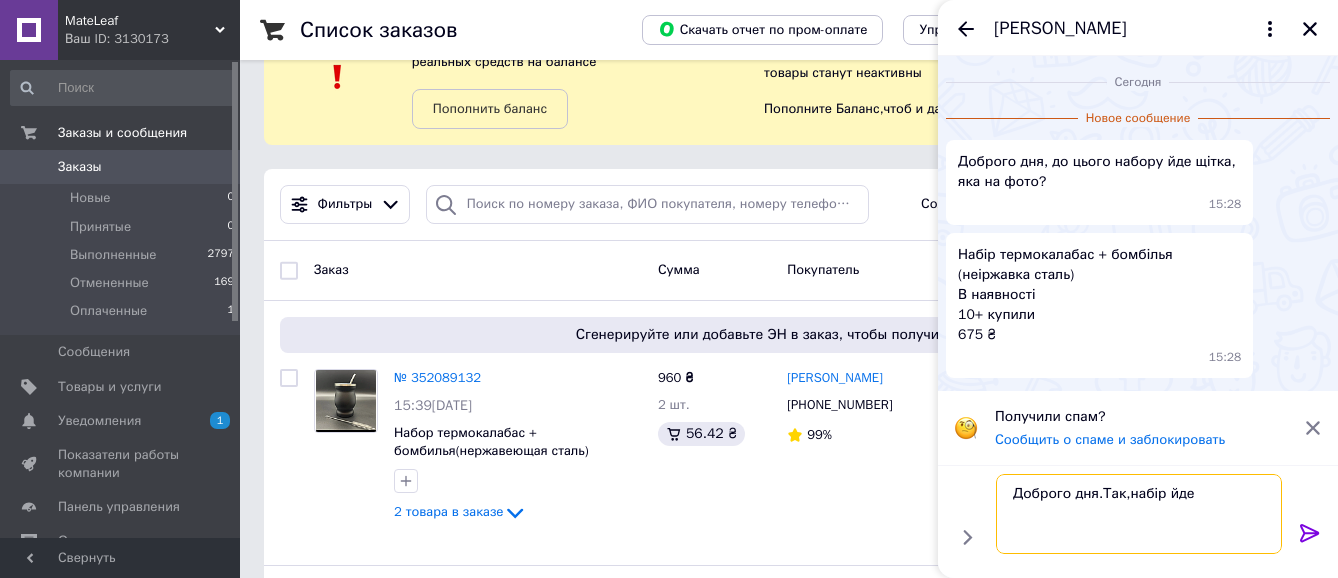 click on "Доброго дня.Так,набір йде" at bounding box center [1139, 514] 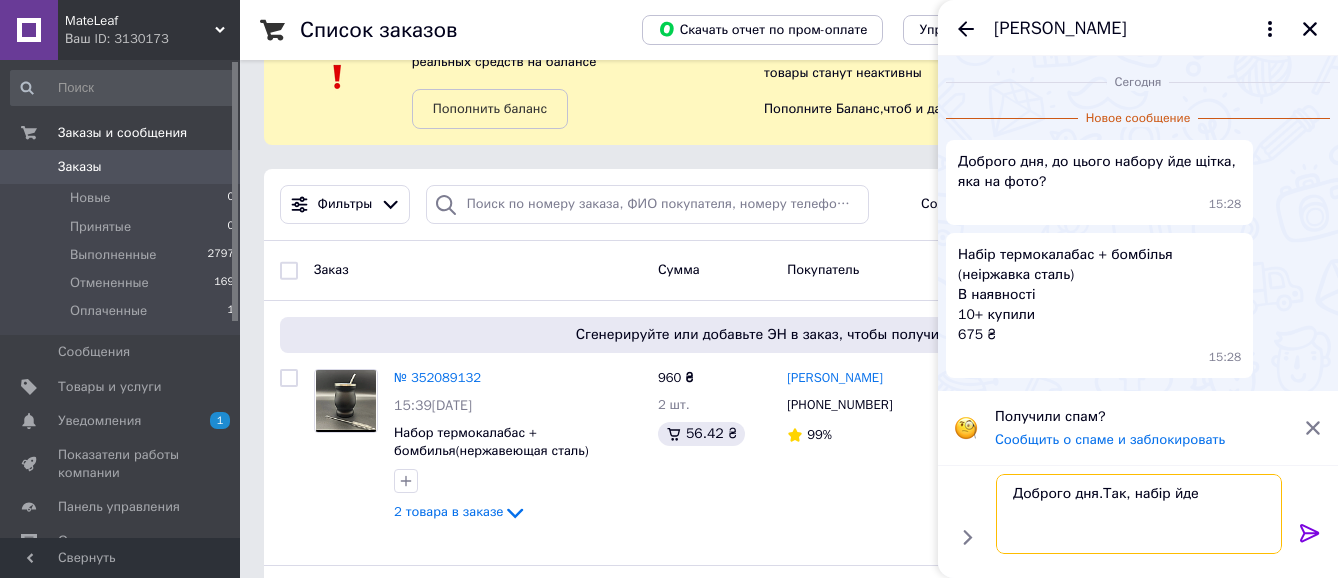 click on "Доброго дня.Так, набір йде" at bounding box center (1139, 514) 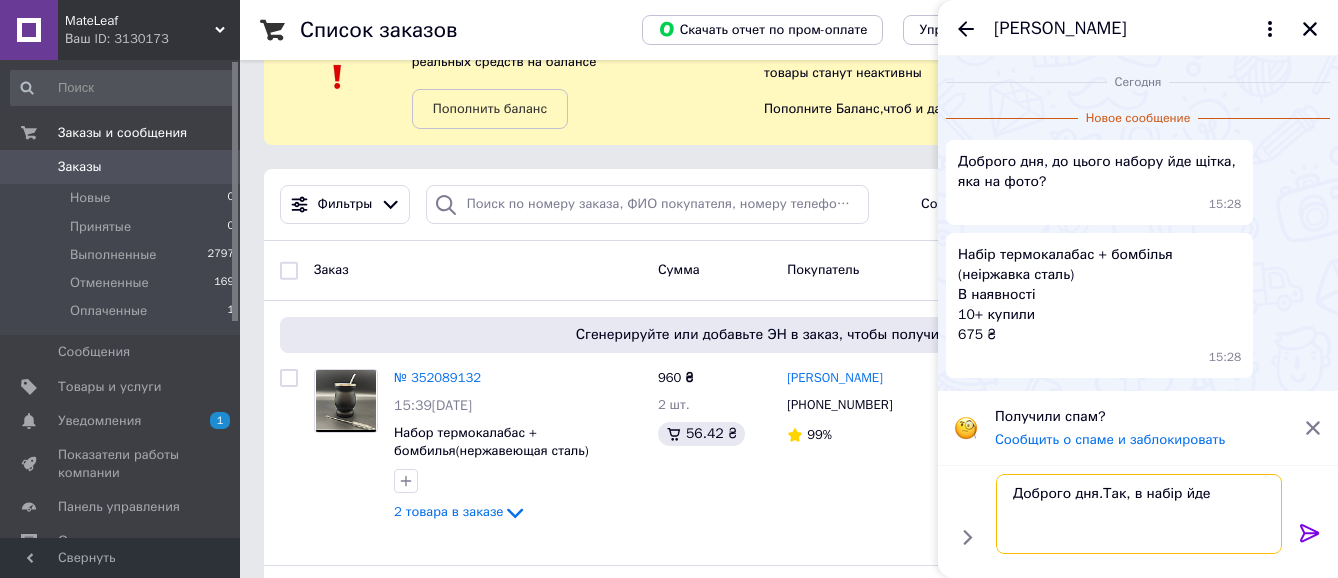 drag, startPoint x: 1010, startPoint y: 530, endPoint x: 1123, endPoint y: 532, distance: 113.0177 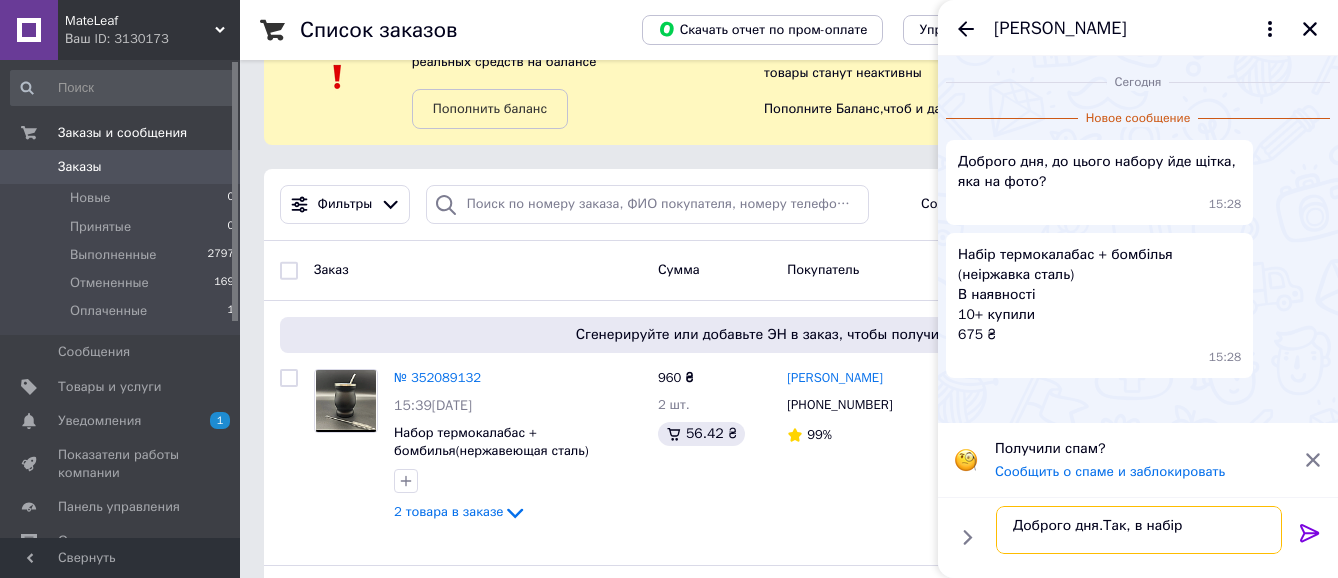 scroll, scrollTop: 0, scrollLeft: 0, axis: both 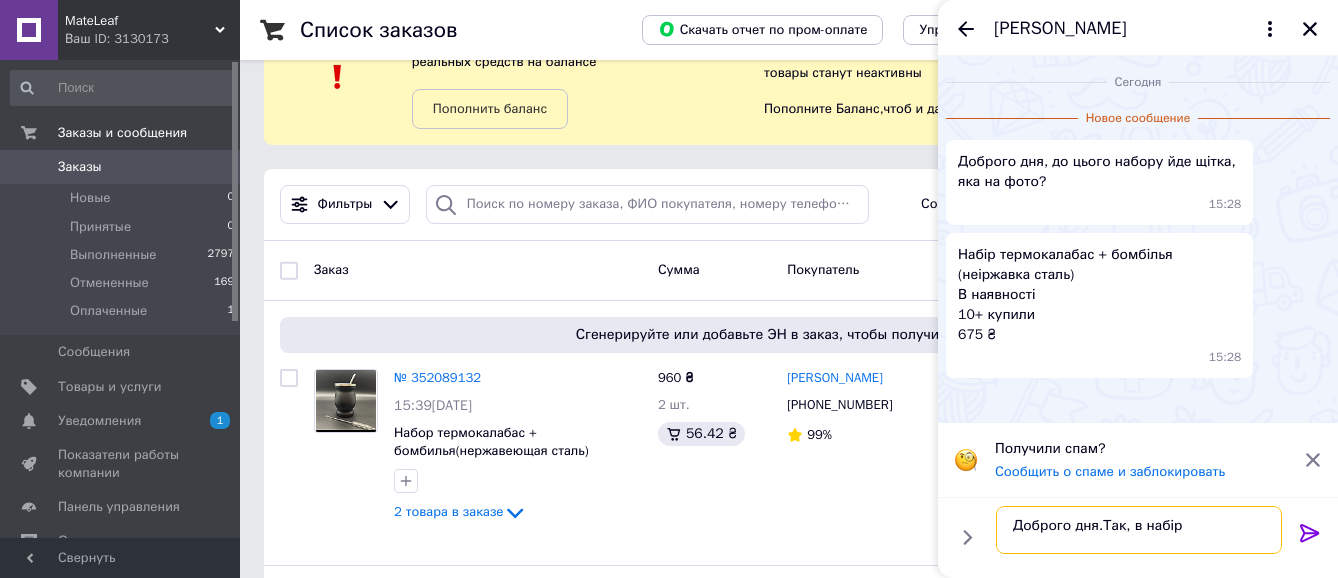 click on "Доброго дня.Так, в набір" at bounding box center [1139, 530] 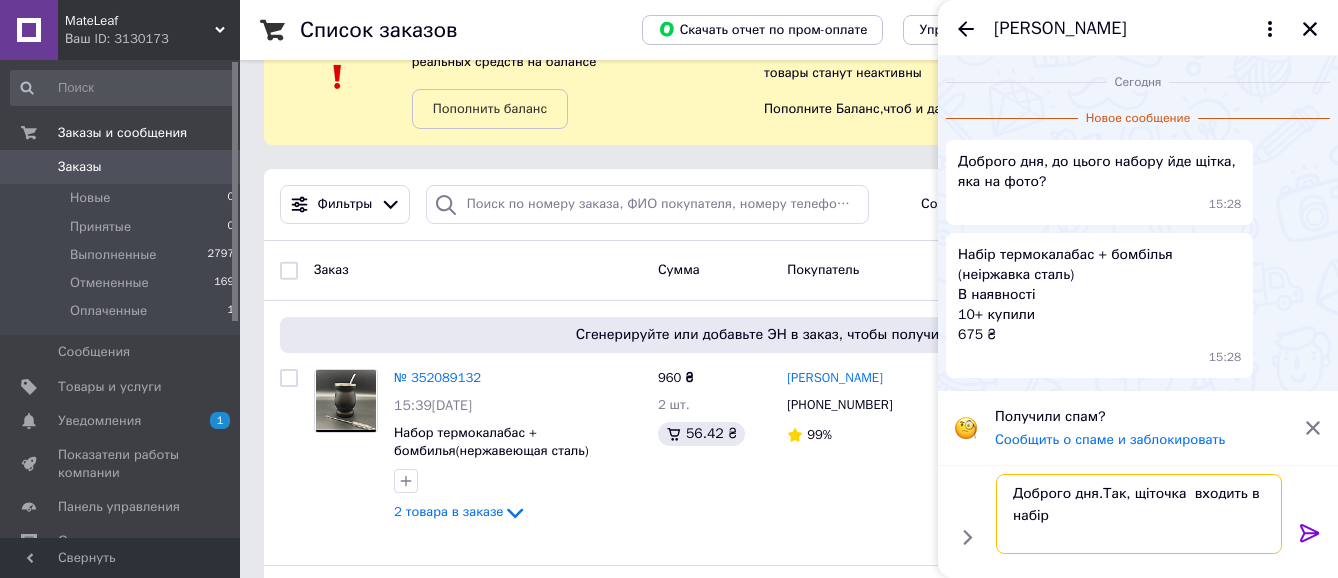 scroll, scrollTop: 2, scrollLeft: 0, axis: vertical 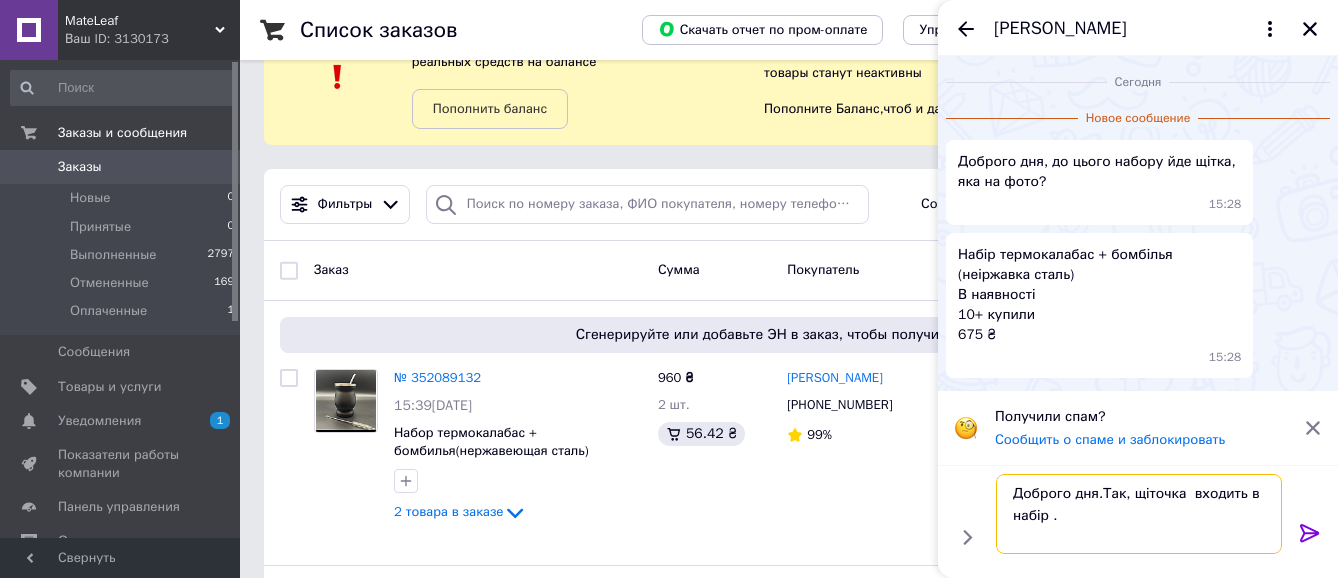 click on "Доброго дня.Так, щіточка  входить в набір ." at bounding box center [1139, 514] 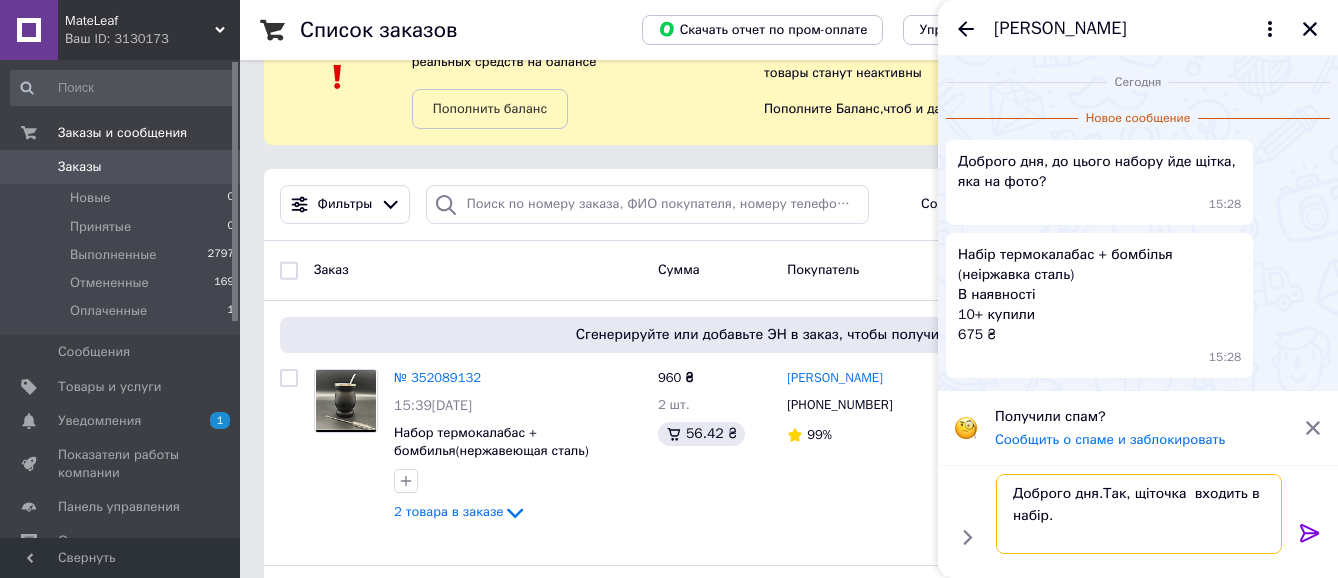 type on "Доброго дня.Так, щіточка  входить в набір." 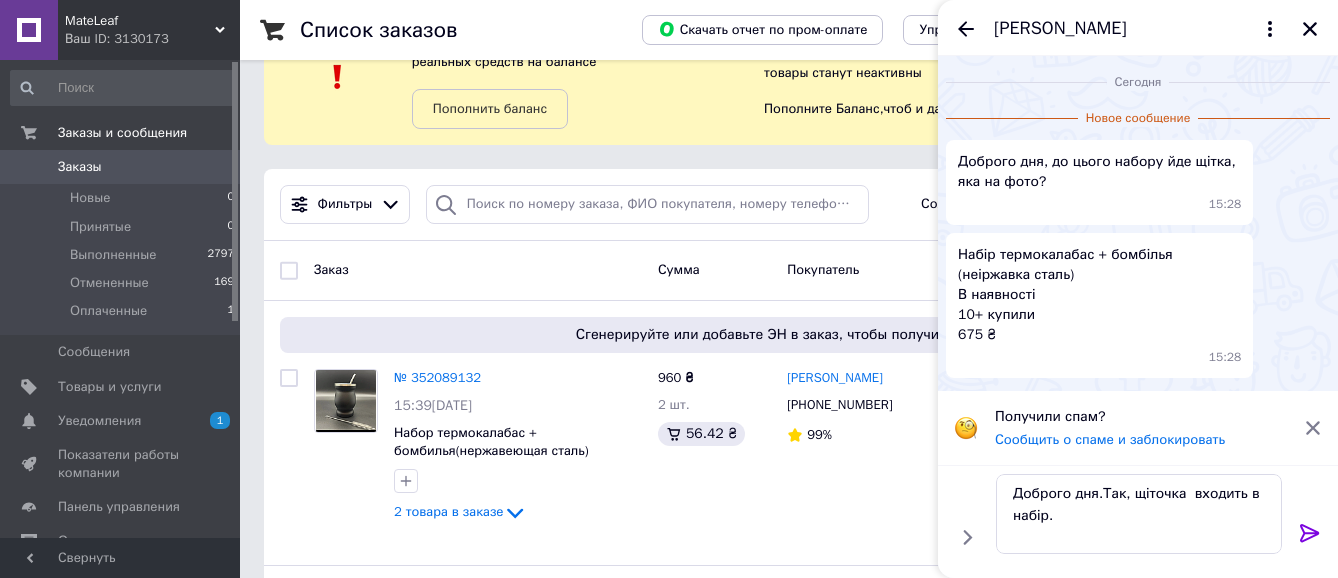 click 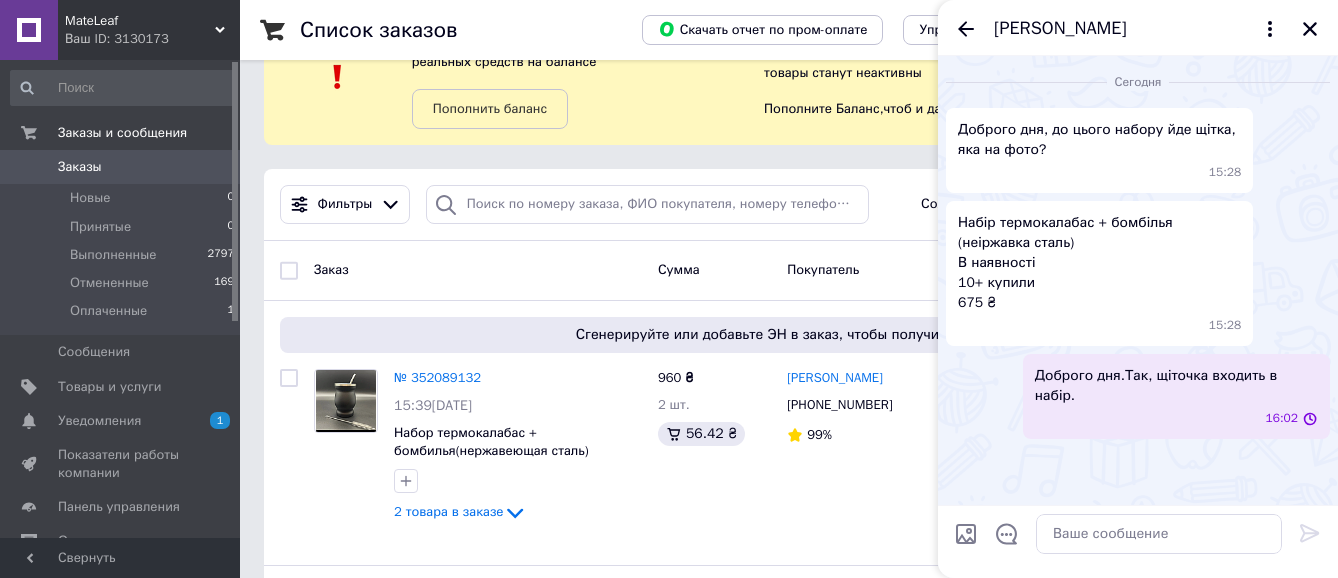scroll, scrollTop: 0, scrollLeft: 0, axis: both 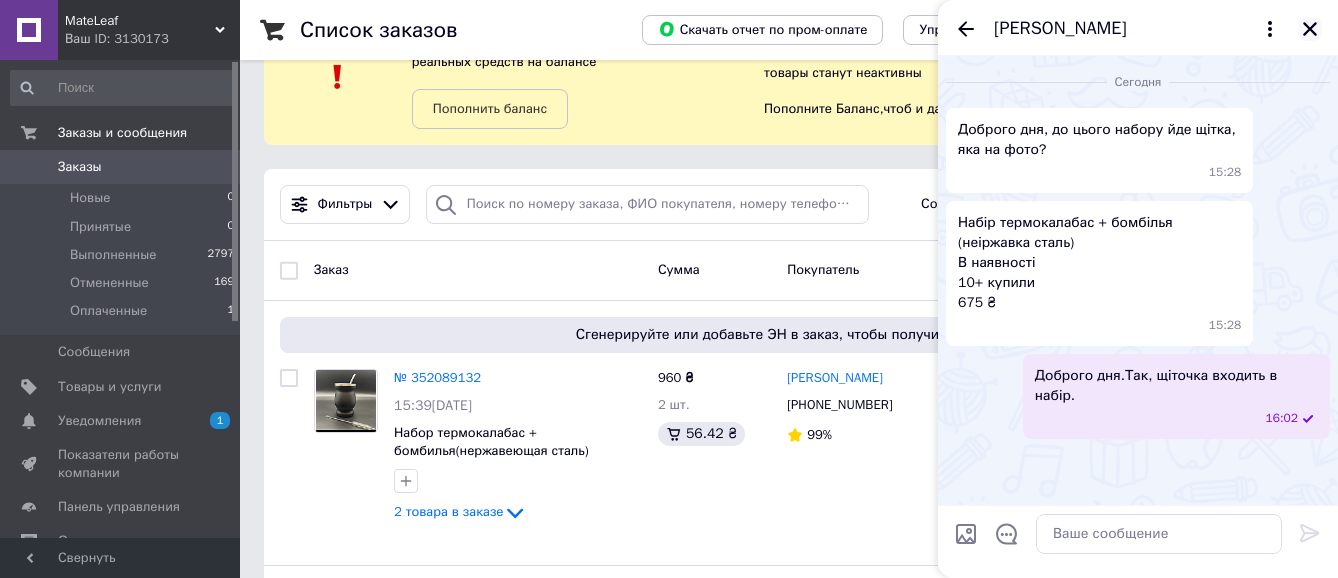 click 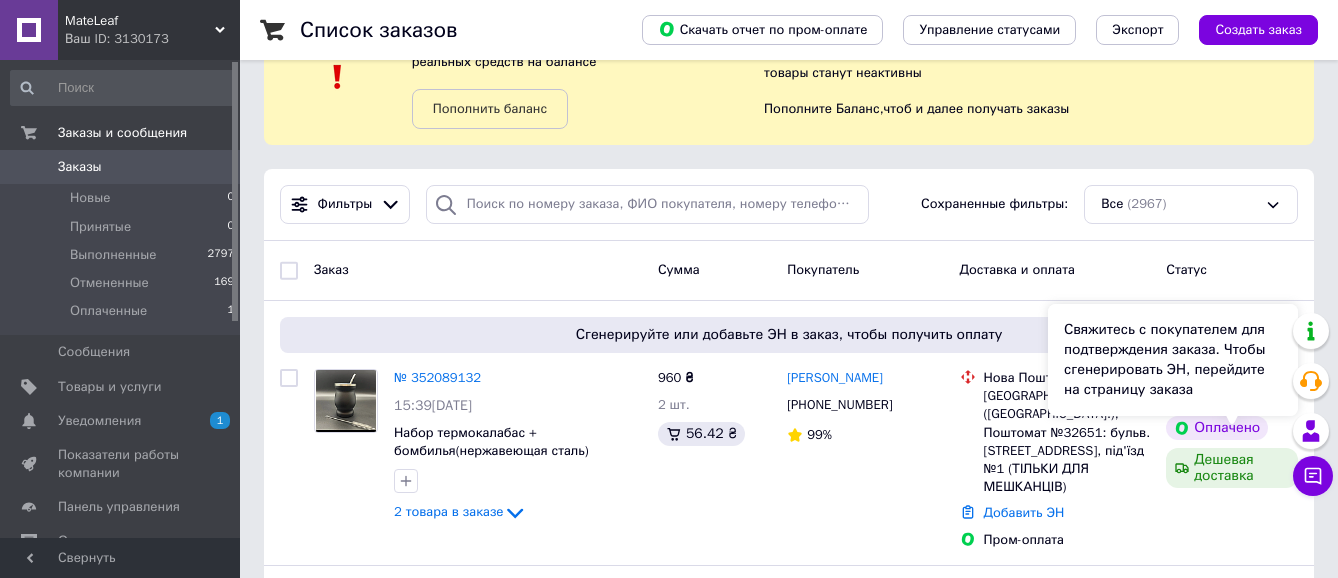 click on "Свяжитесь с покупателем для подтверждения заказа.
Чтобы сгенерировать ЭН, перейдите на страницу заказа" at bounding box center [1173, 360] 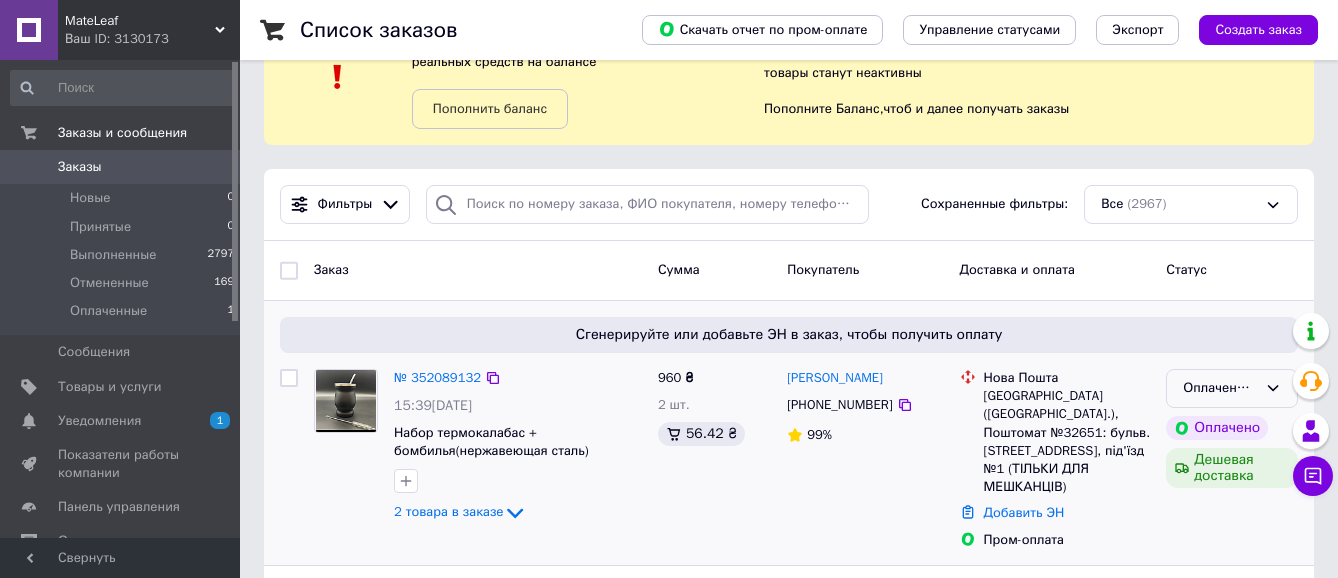 click on "Оплаченный" at bounding box center (1220, 388) 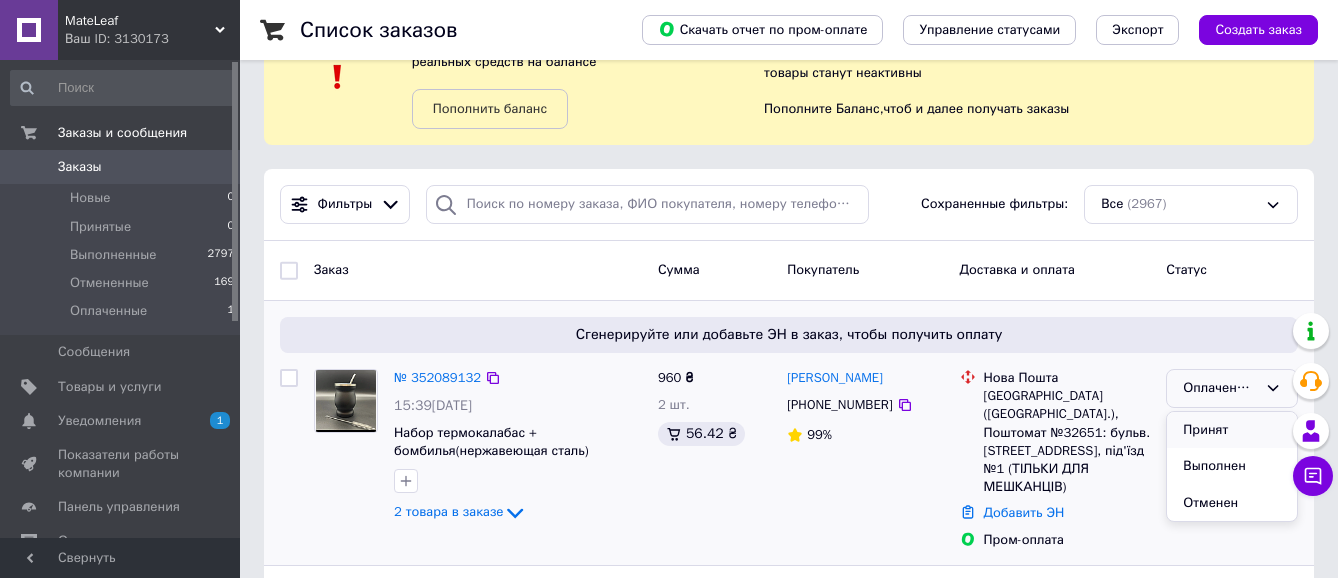 click on "Принят" at bounding box center [1232, 430] 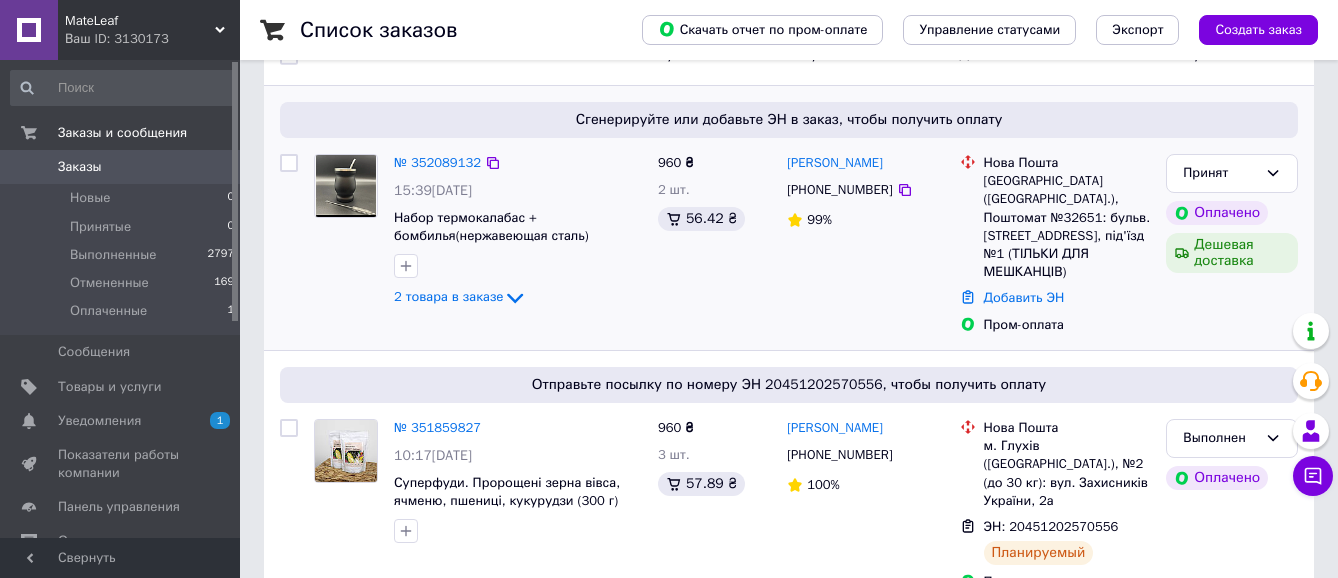 scroll, scrollTop: 300, scrollLeft: 0, axis: vertical 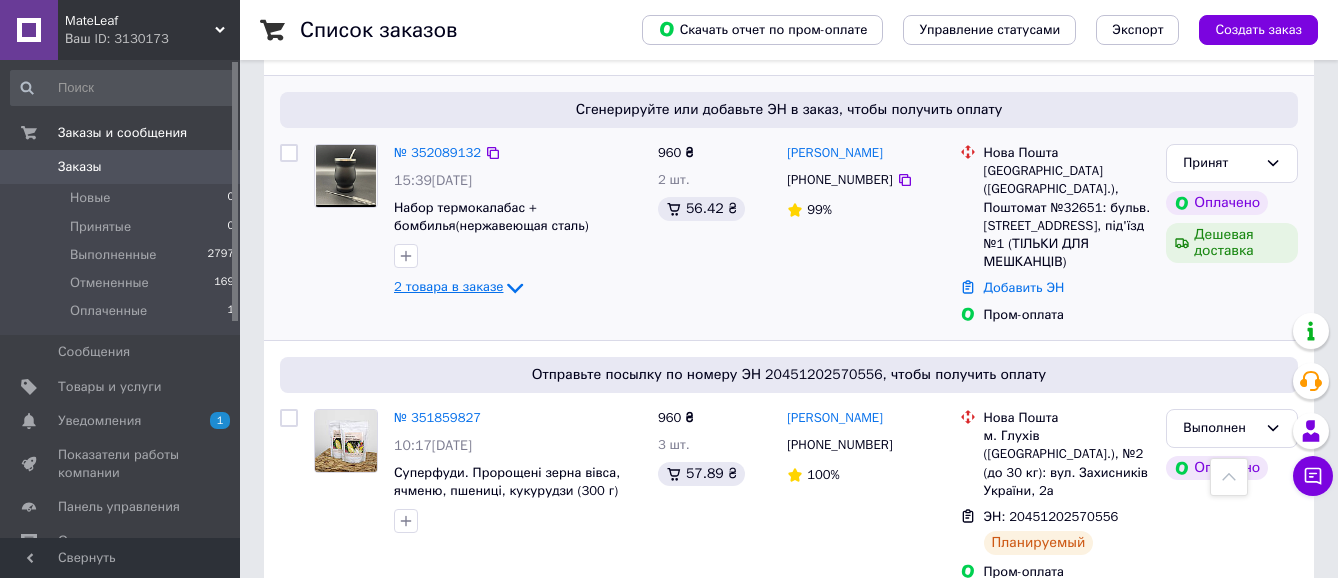 click 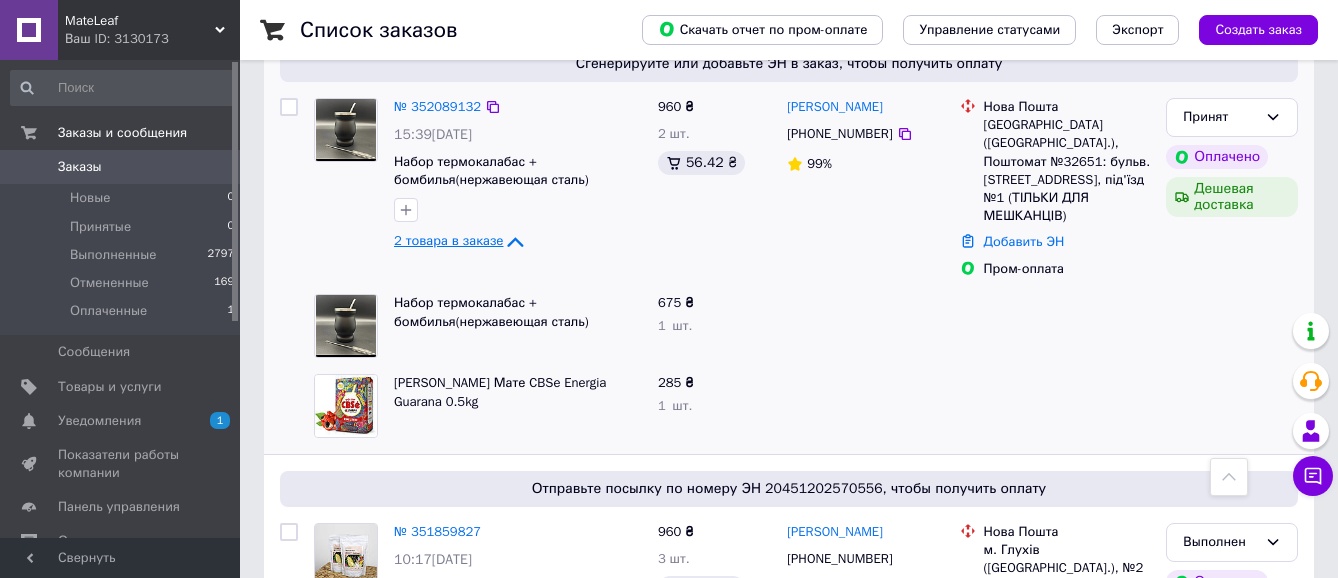 scroll, scrollTop: 377, scrollLeft: 0, axis: vertical 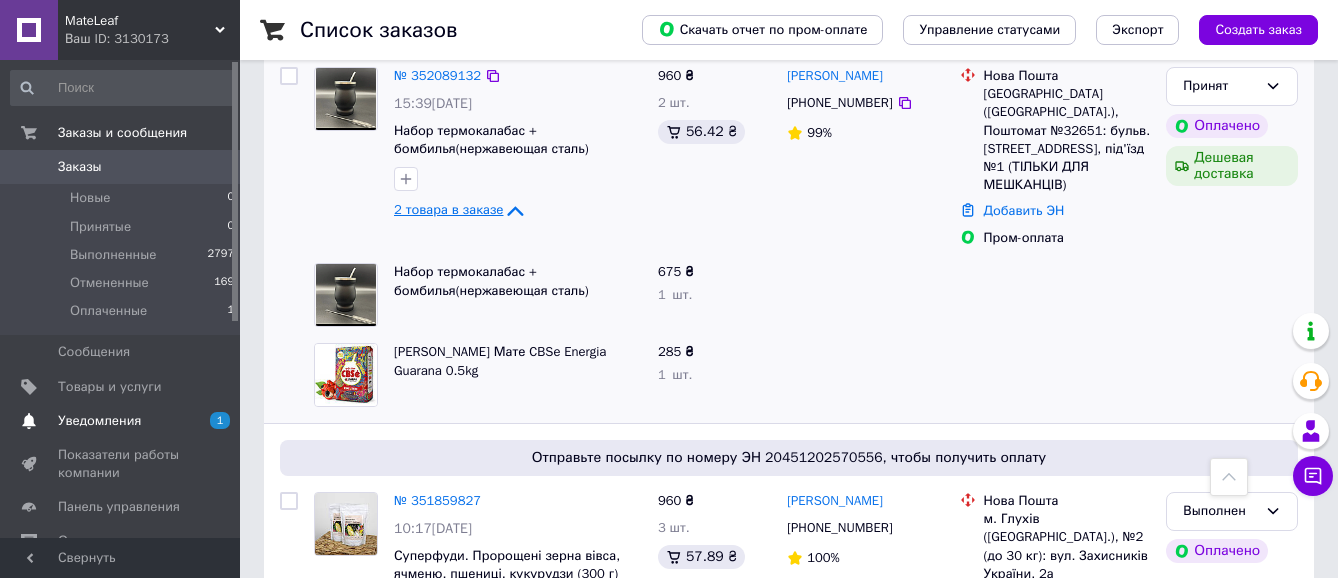 click on "Уведомления" at bounding box center (99, 421) 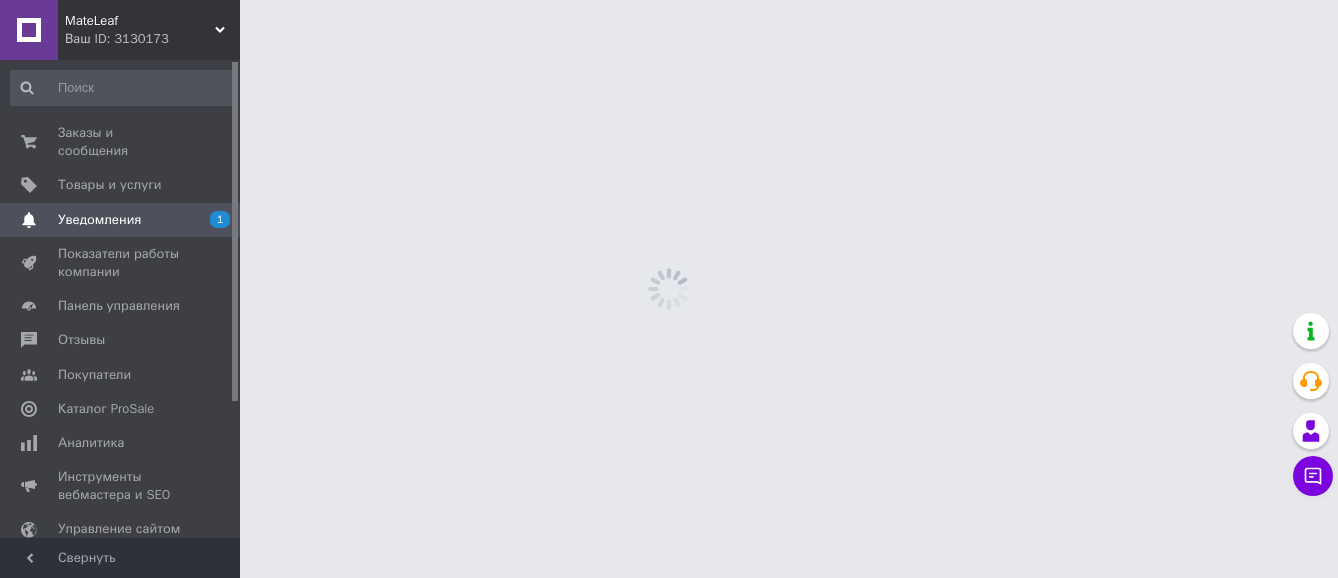 scroll, scrollTop: 0, scrollLeft: 0, axis: both 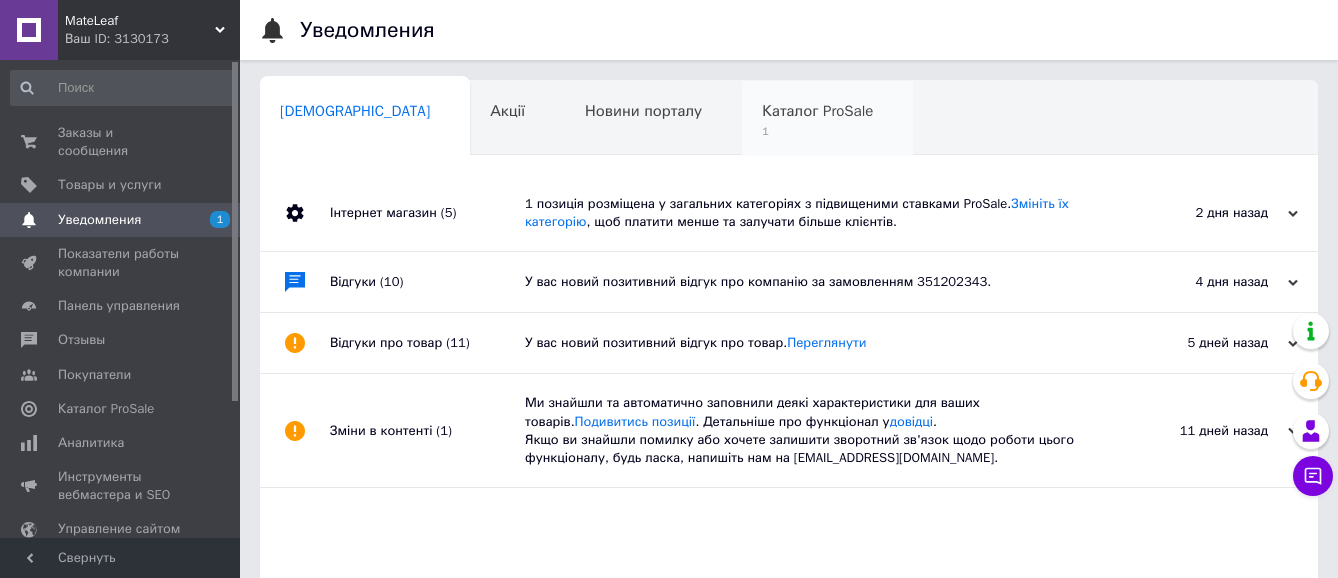 click on "1" at bounding box center [817, 131] 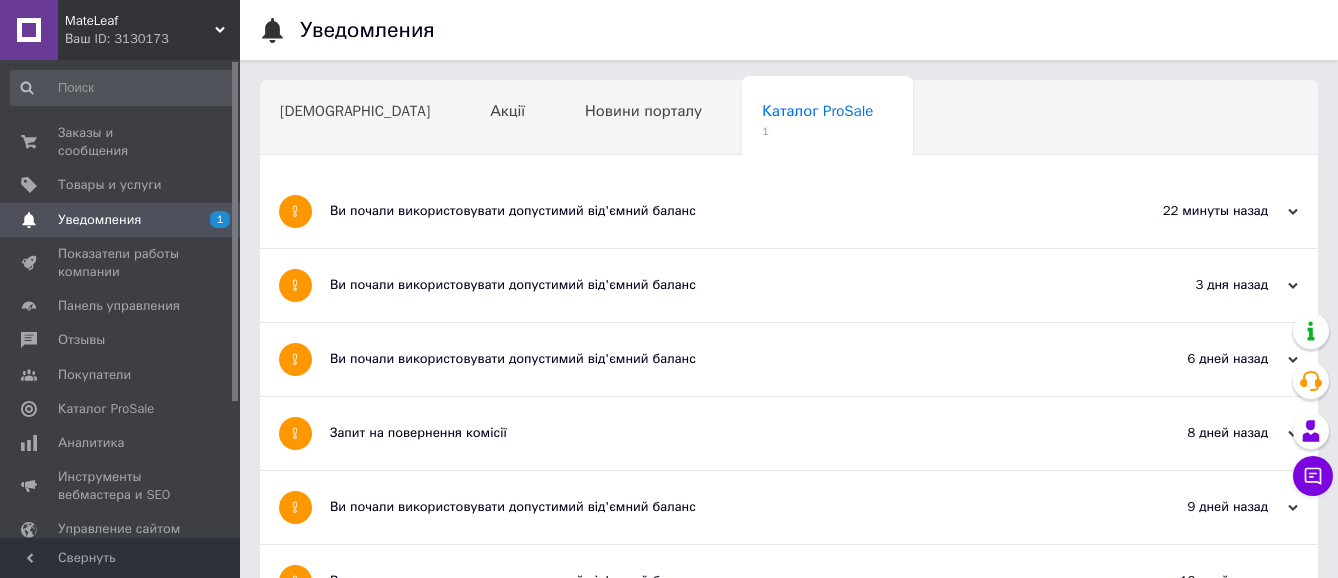 click on "Ви почали використовувати допустимий від'ємний баланс" at bounding box center (714, 211) 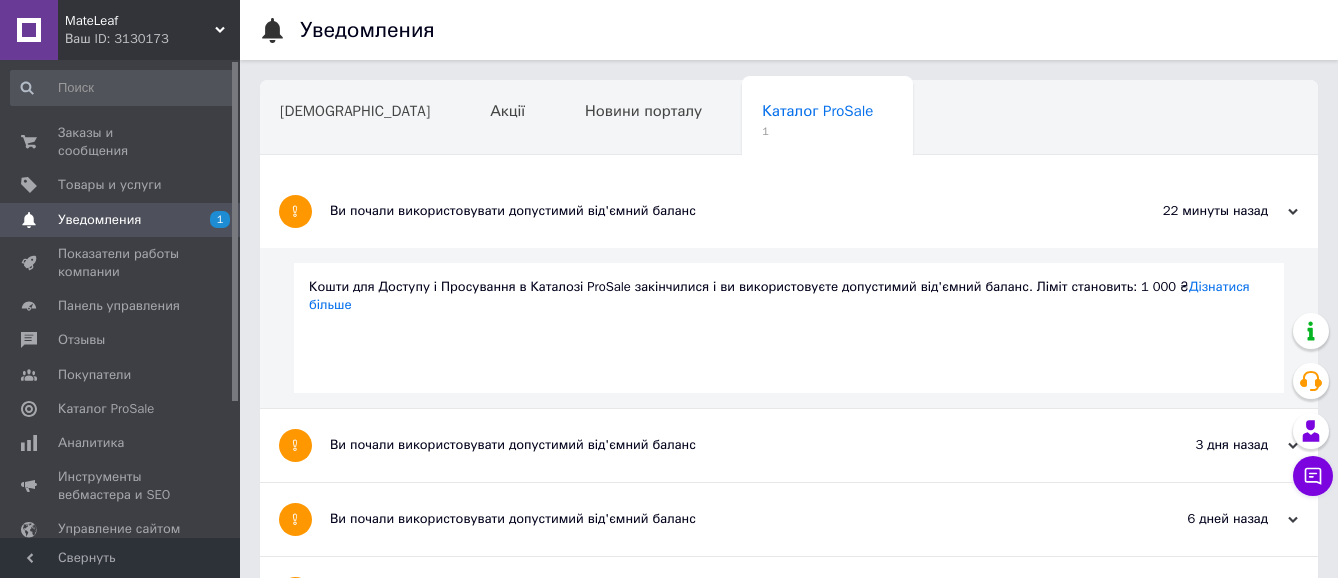 click on "Навчання та заходи" at bounding box center (361, 195) 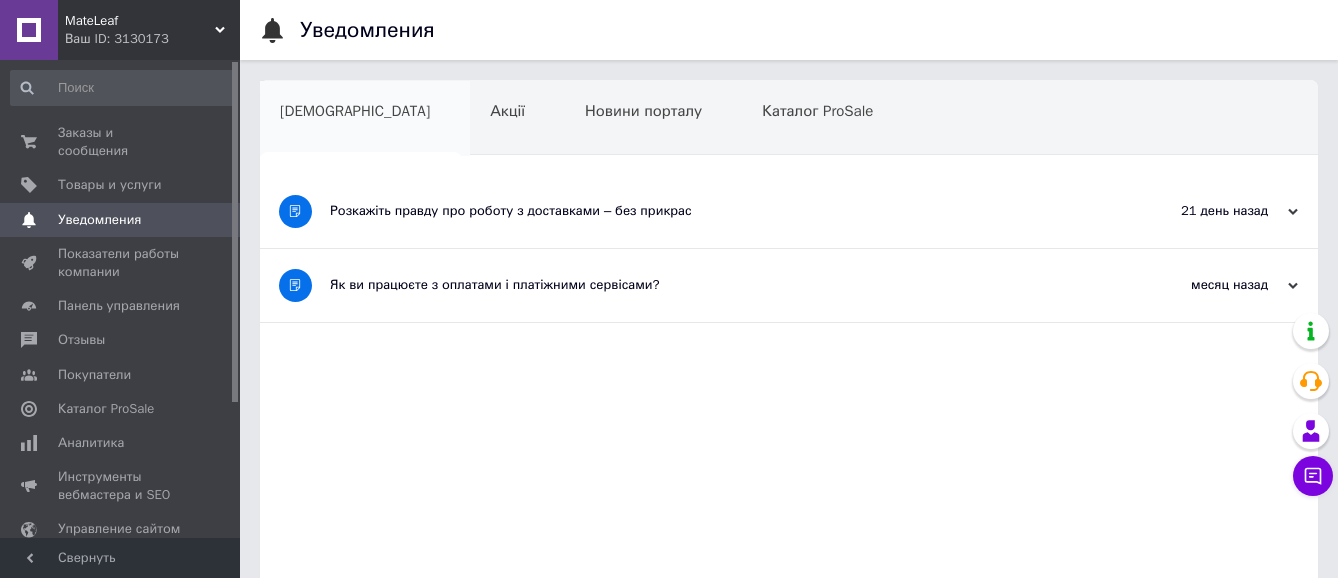 click on "[DEMOGRAPHIC_DATA]" at bounding box center [365, 119] 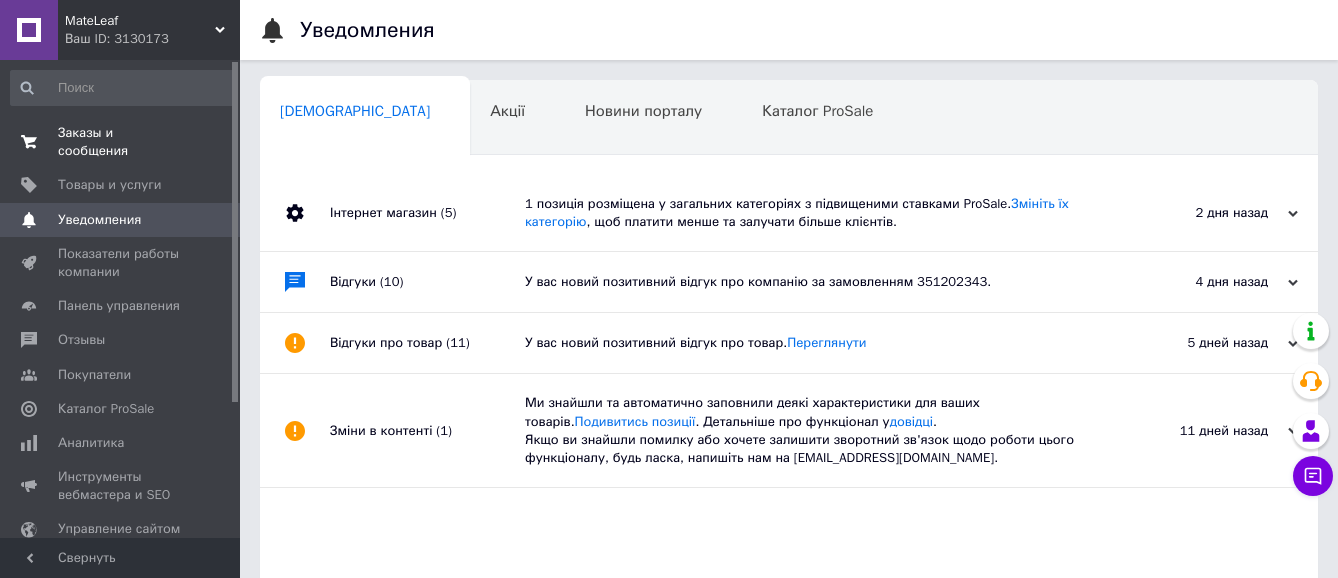 click on "Заказы и сообщения" at bounding box center [121, 142] 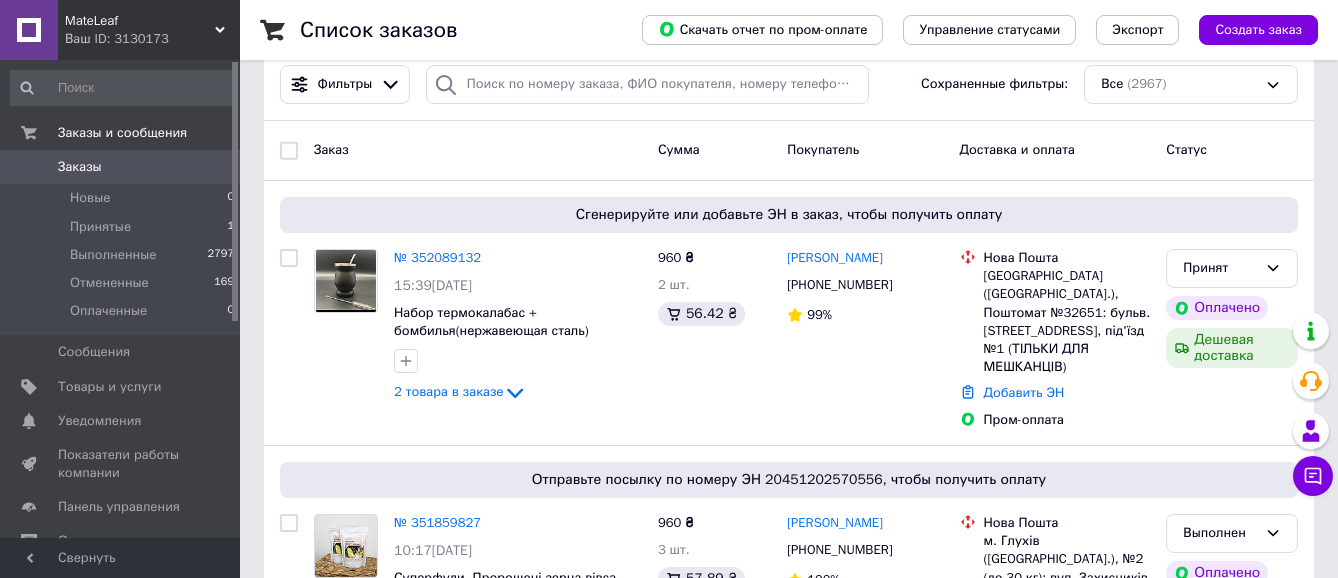scroll, scrollTop: 205, scrollLeft: 0, axis: vertical 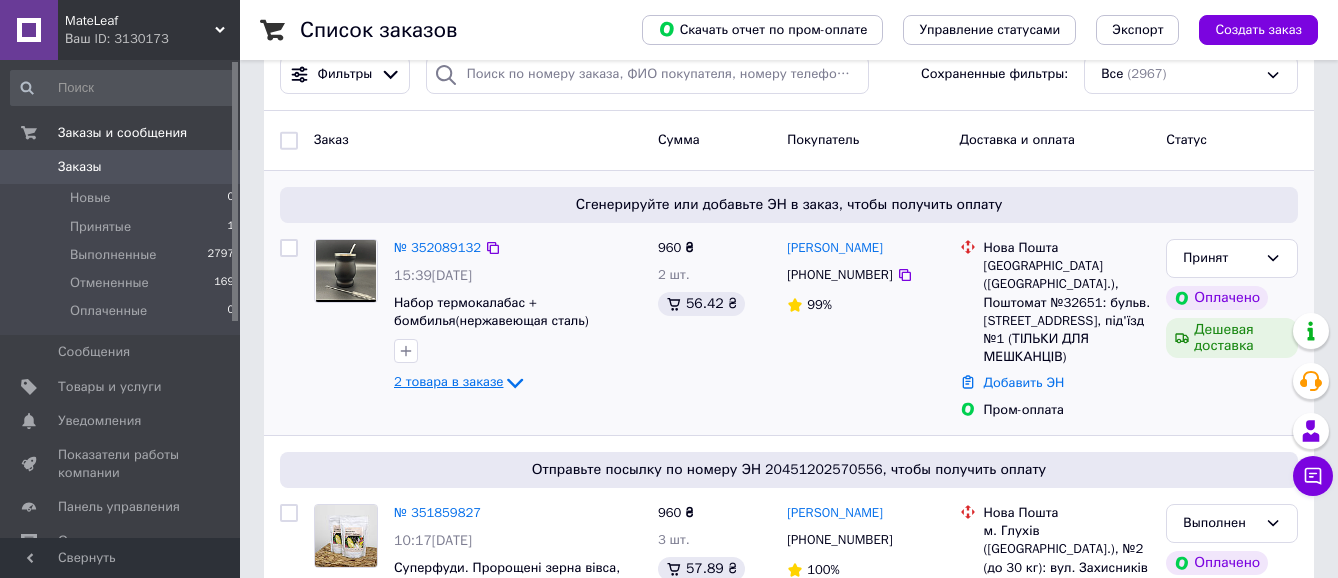 click on "2 товара в заказе" at bounding box center [448, 381] 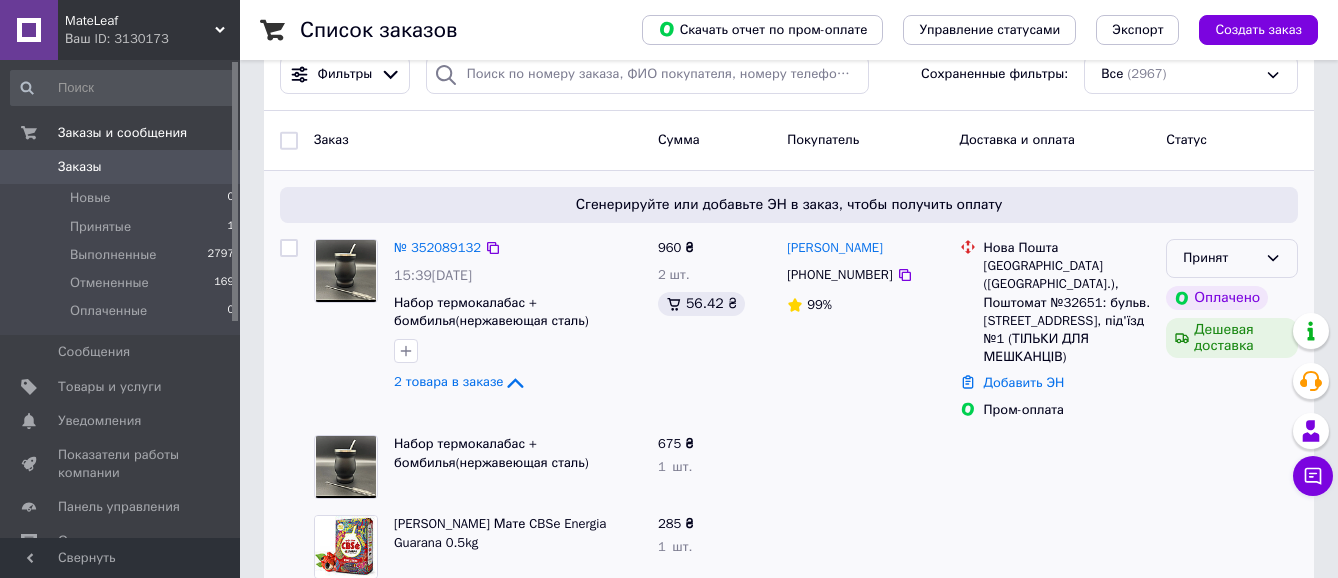click on "Принят" at bounding box center [1220, 258] 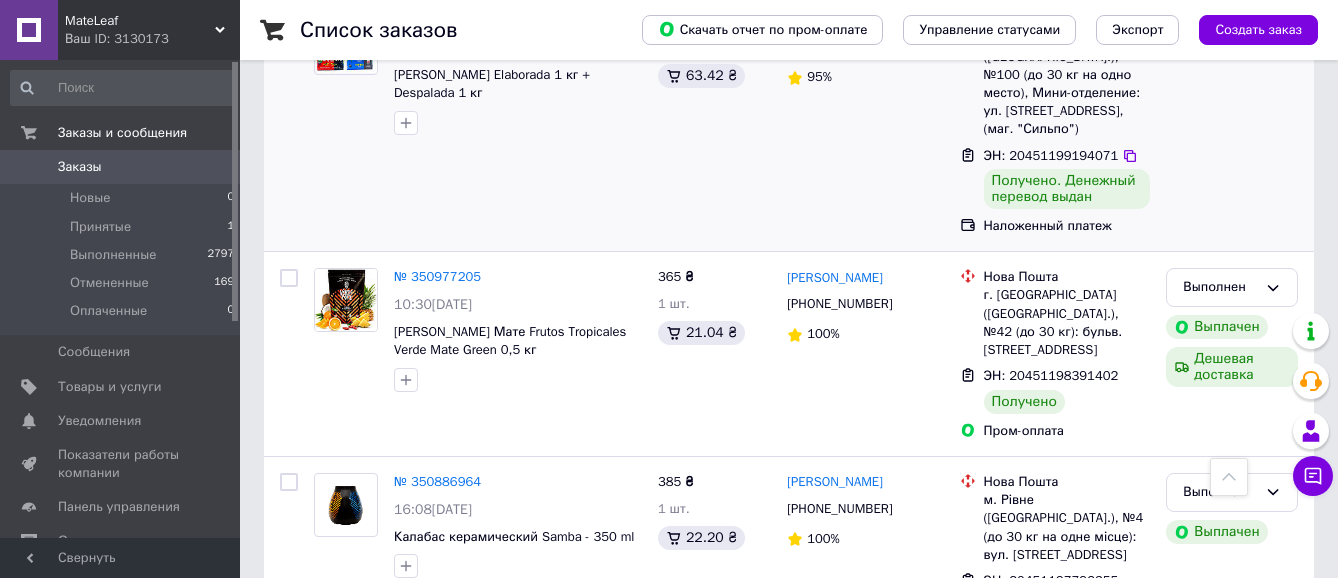 scroll, scrollTop: 2655, scrollLeft: 0, axis: vertical 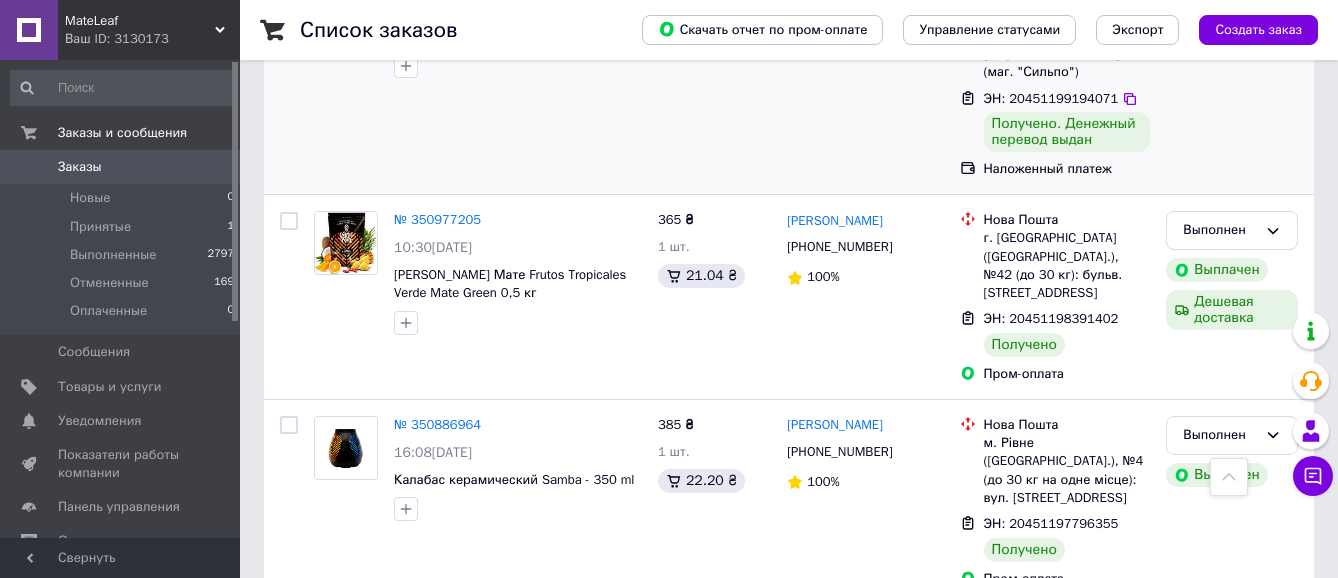 click on "№ 351069082 19:28[DATE] Мате Rosamonte Elaborada 1 кг + Despalada 1 кг" at bounding box center (478, 66) 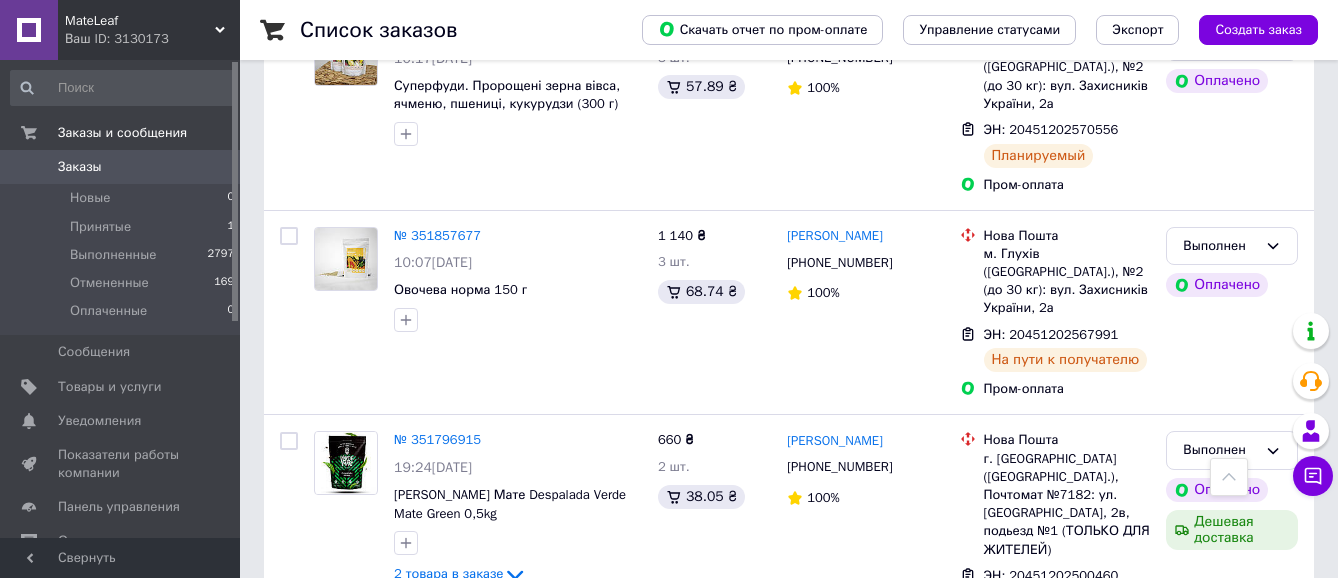 scroll, scrollTop: 785, scrollLeft: 0, axis: vertical 